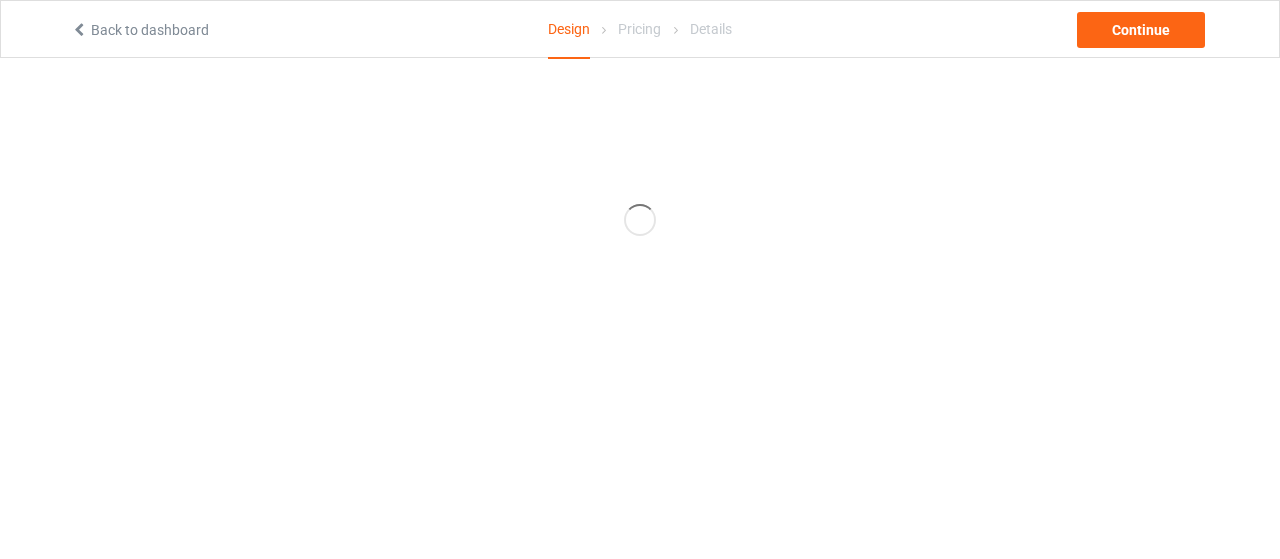 scroll, scrollTop: 0, scrollLeft: 0, axis: both 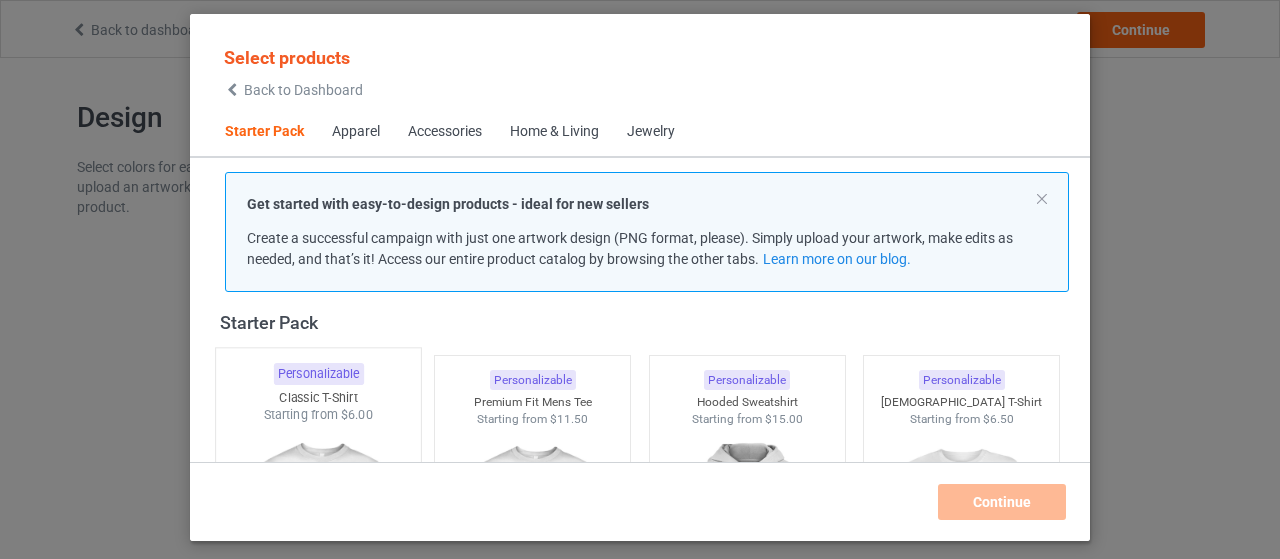 click on "Personalizable Classic T-Shirt Starting from   $6.00" at bounding box center (318, 508) 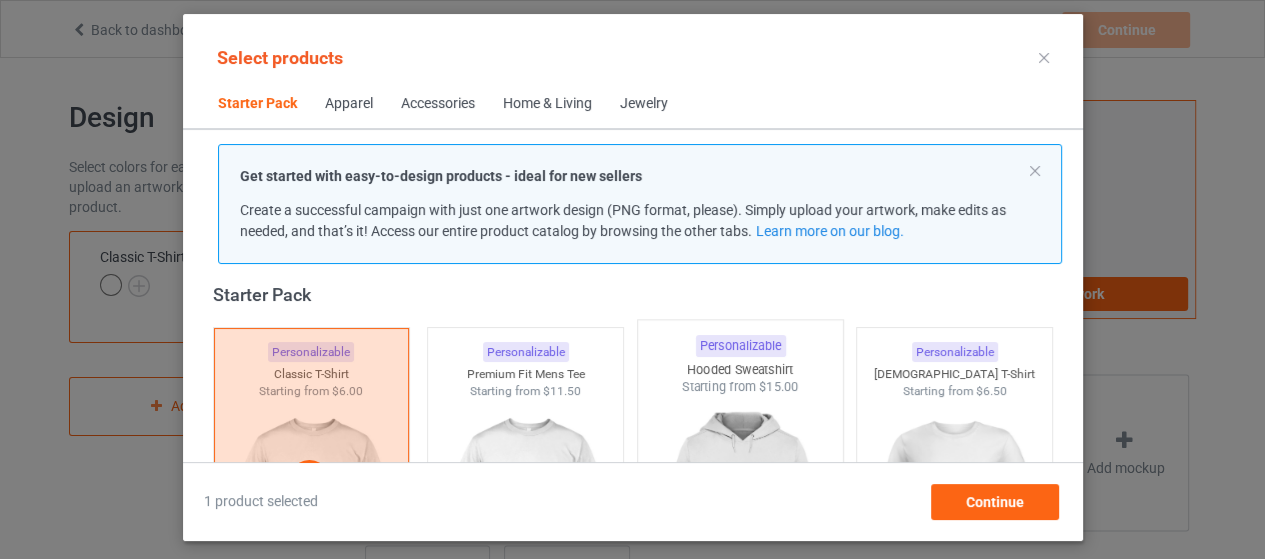click at bounding box center (740, 513) 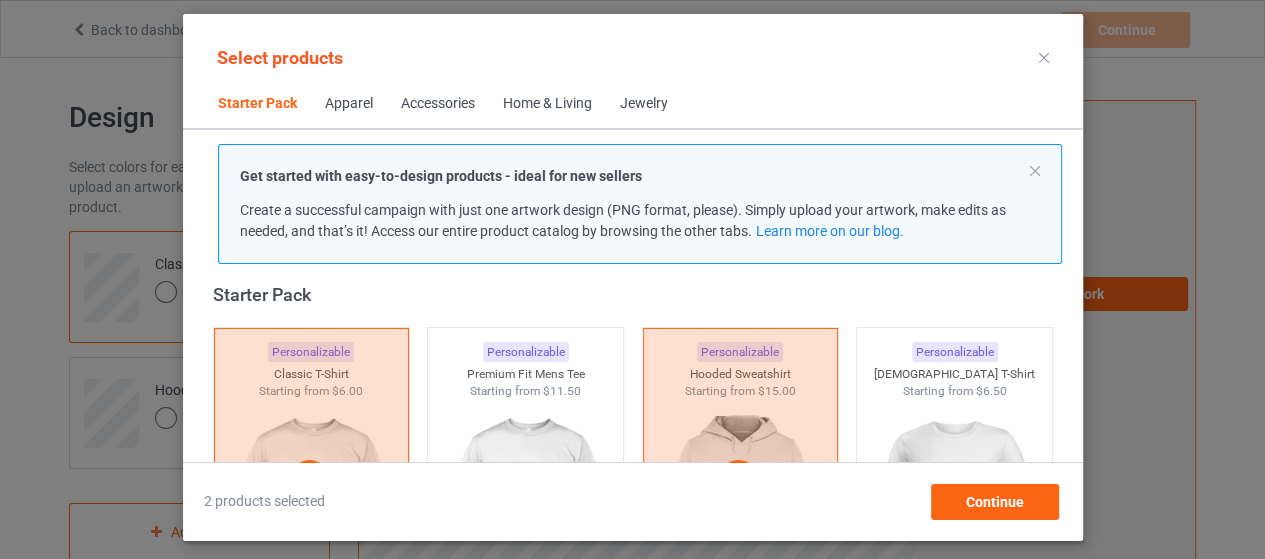 click on "Accessories" at bounding box center (438, 104) 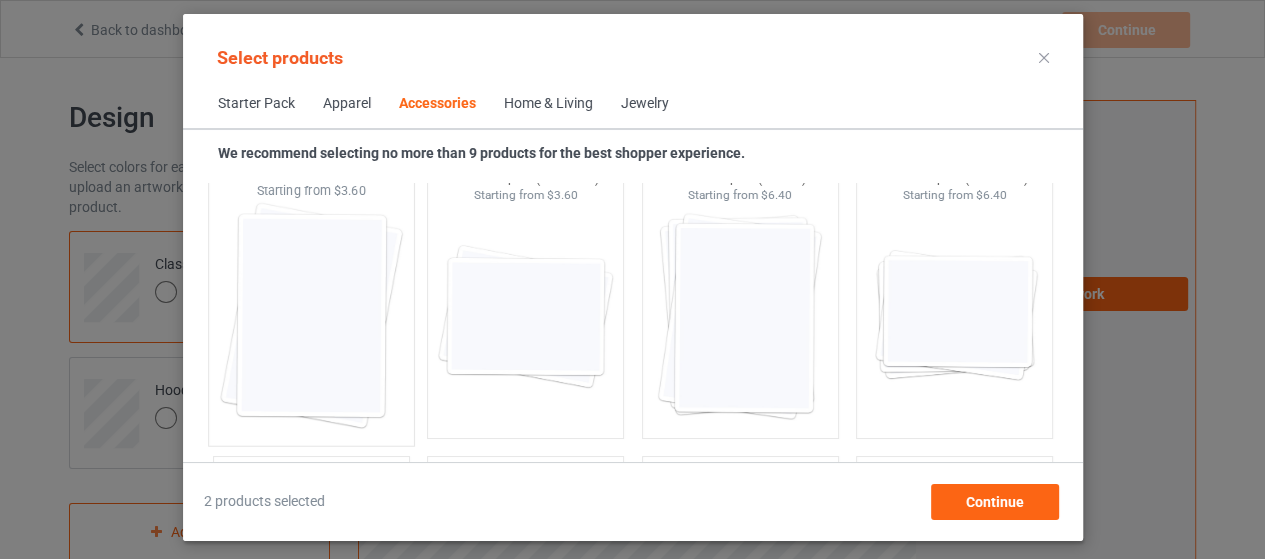 click at bounding box center (311, 317) 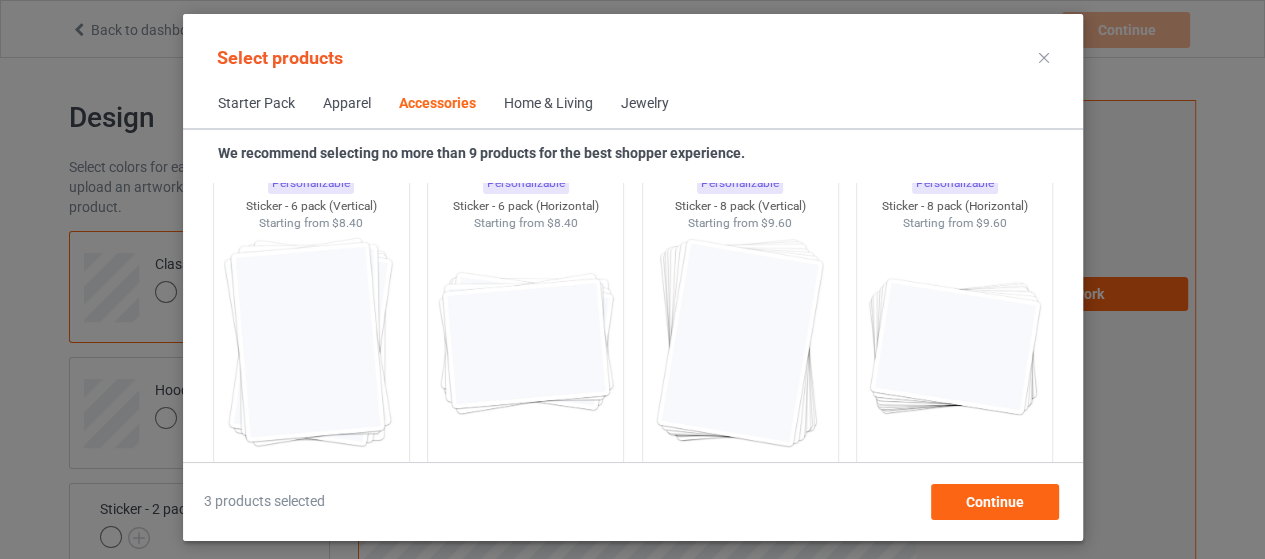 scroll, scrollTop: 7394, scrollLeft: 0, axis: vertical 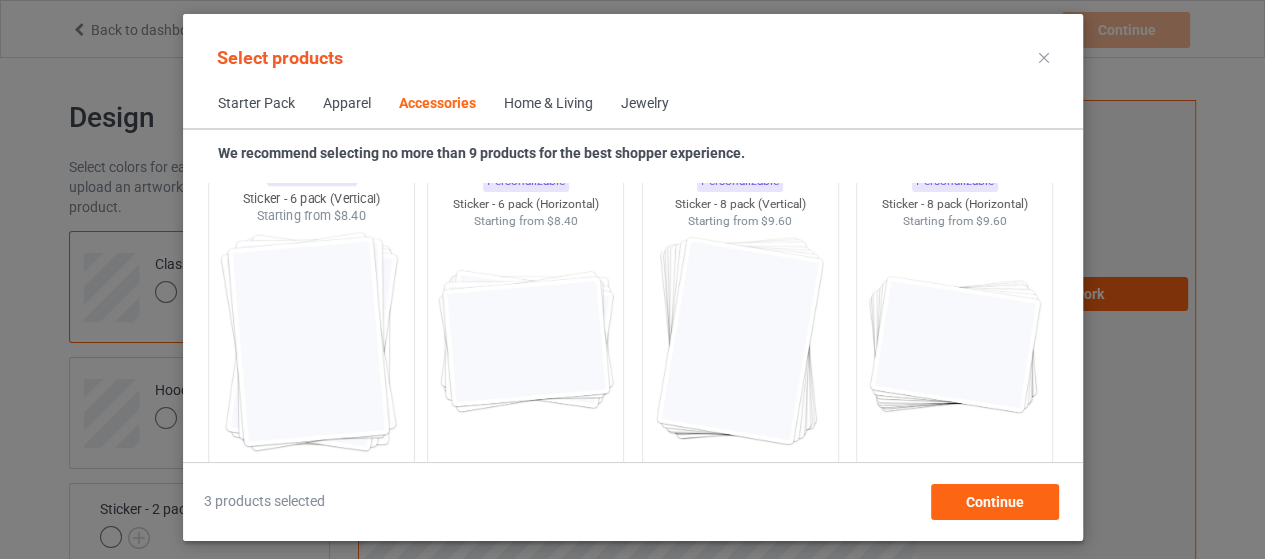 click at bounding box center [311, 342] 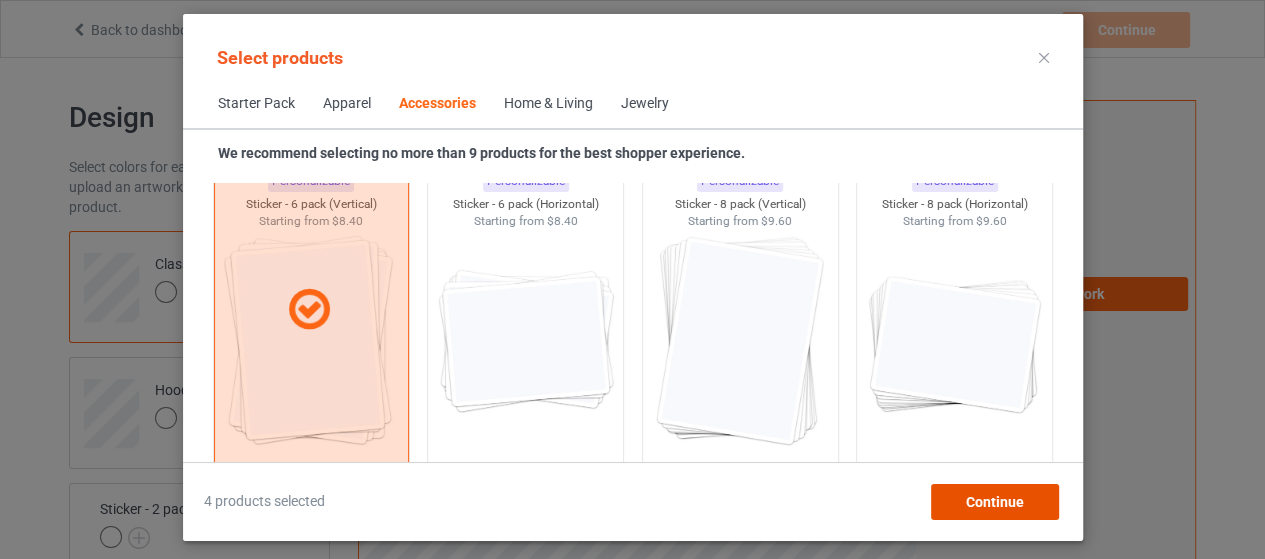 click on "Continue" at bounding box center [994, 502] 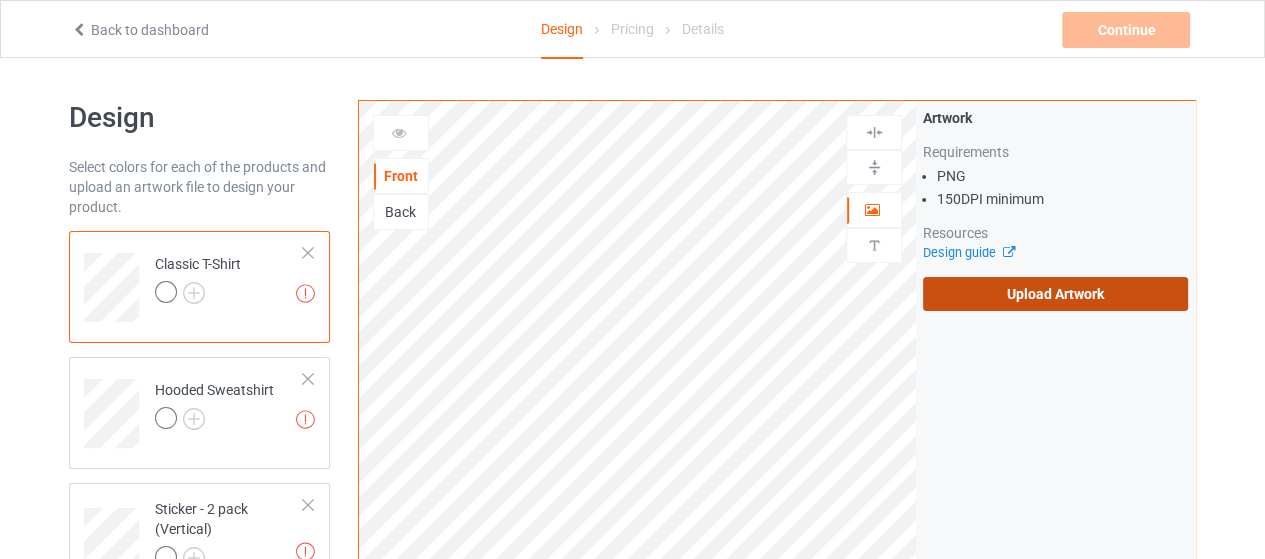 click on "Upload Artwork" at bounding box center [1055, 294] 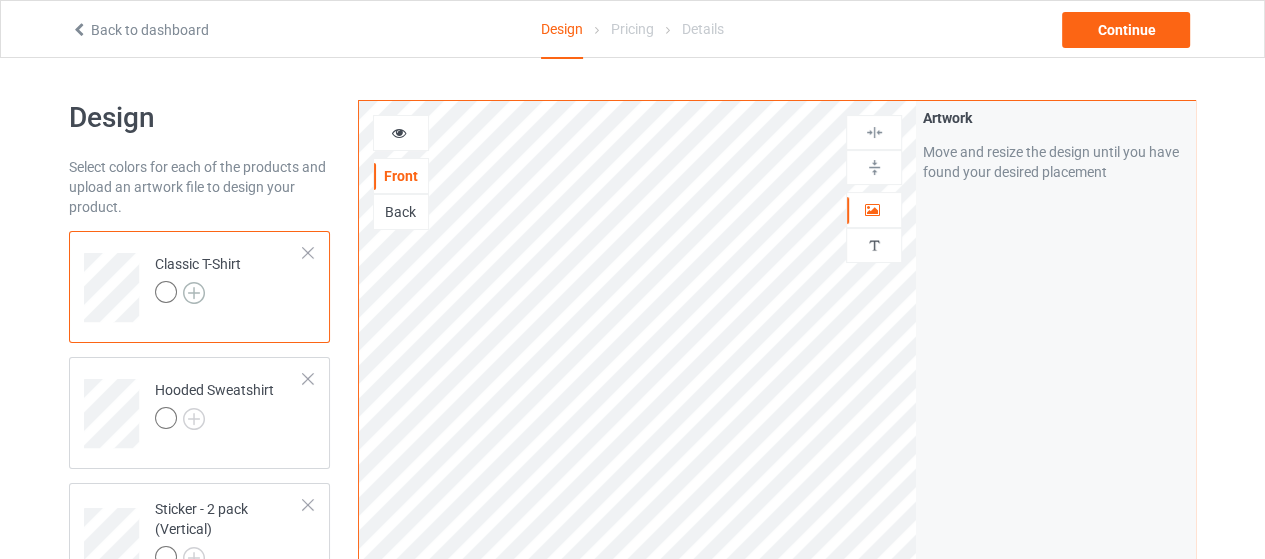click at bounding box center [194, 293] 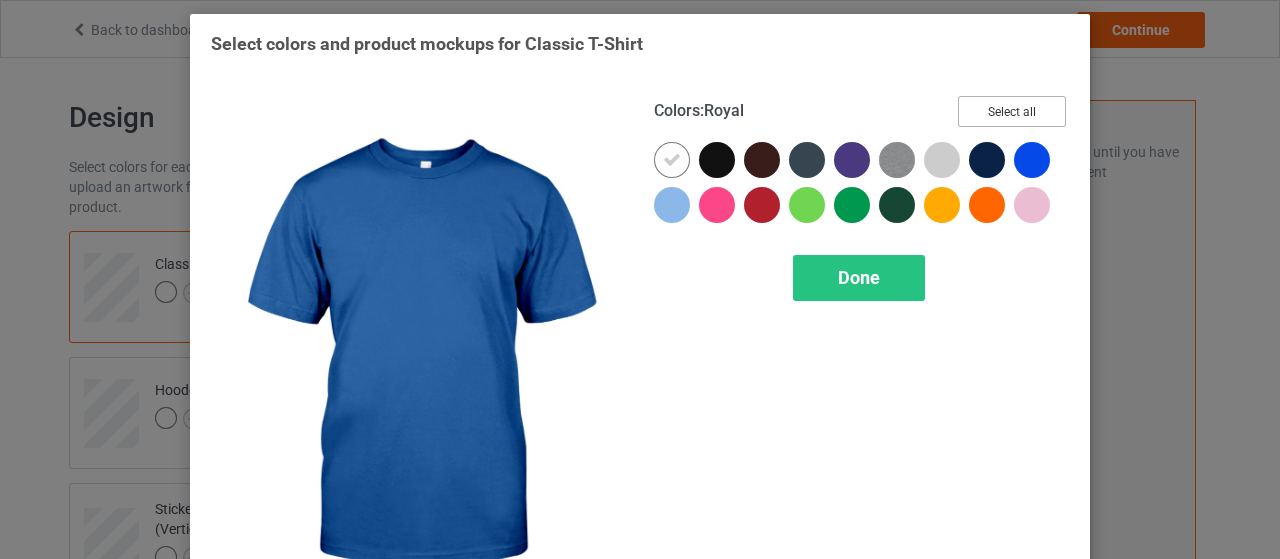 click on "Select all" at bounding box center [1012, 111] 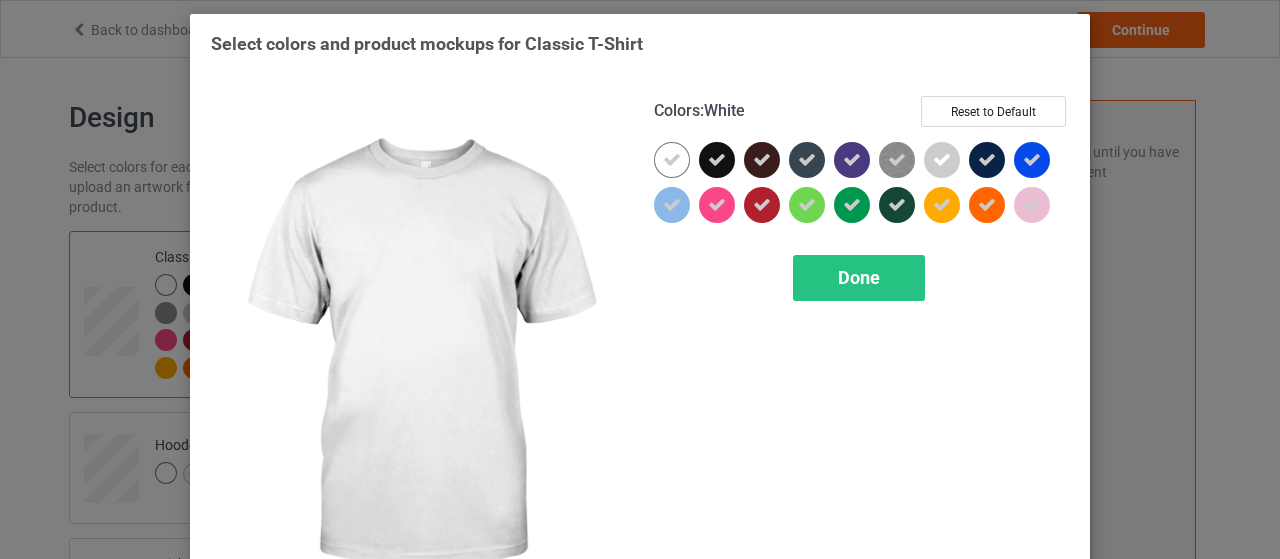 click at bounding box center [672, 160] 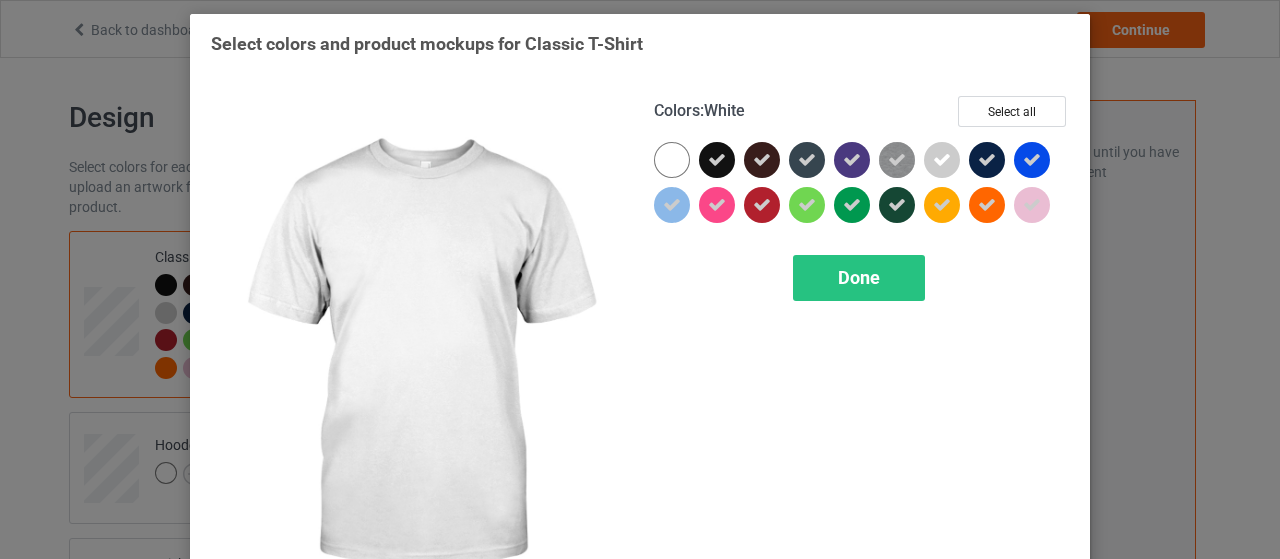 click at bounding box center [672, 160] 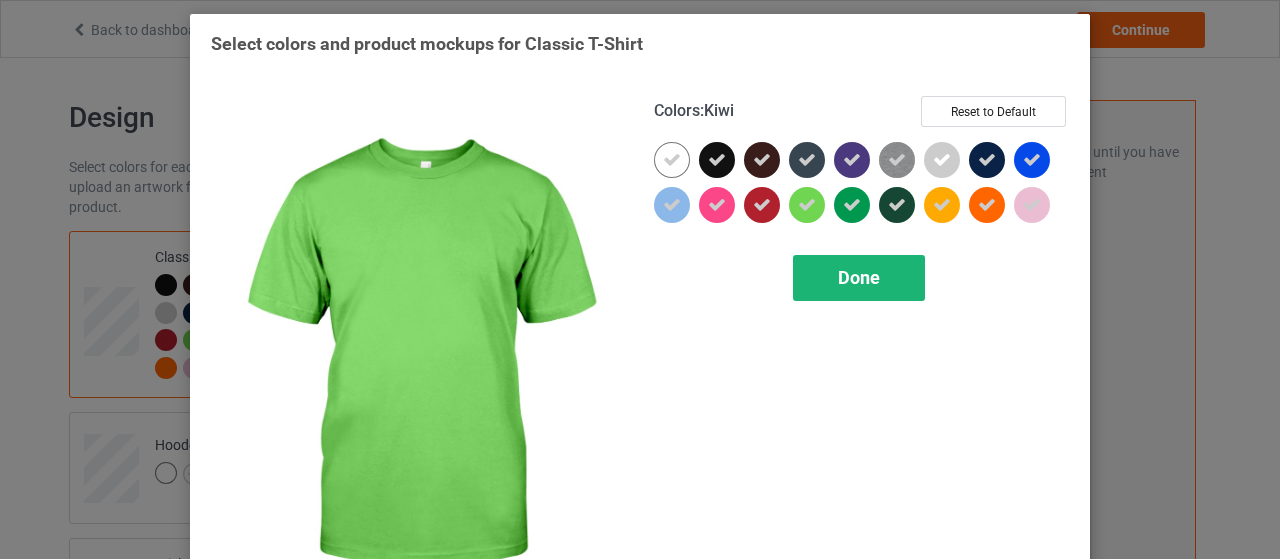 click on "Done" at bounding box center [859, 278] 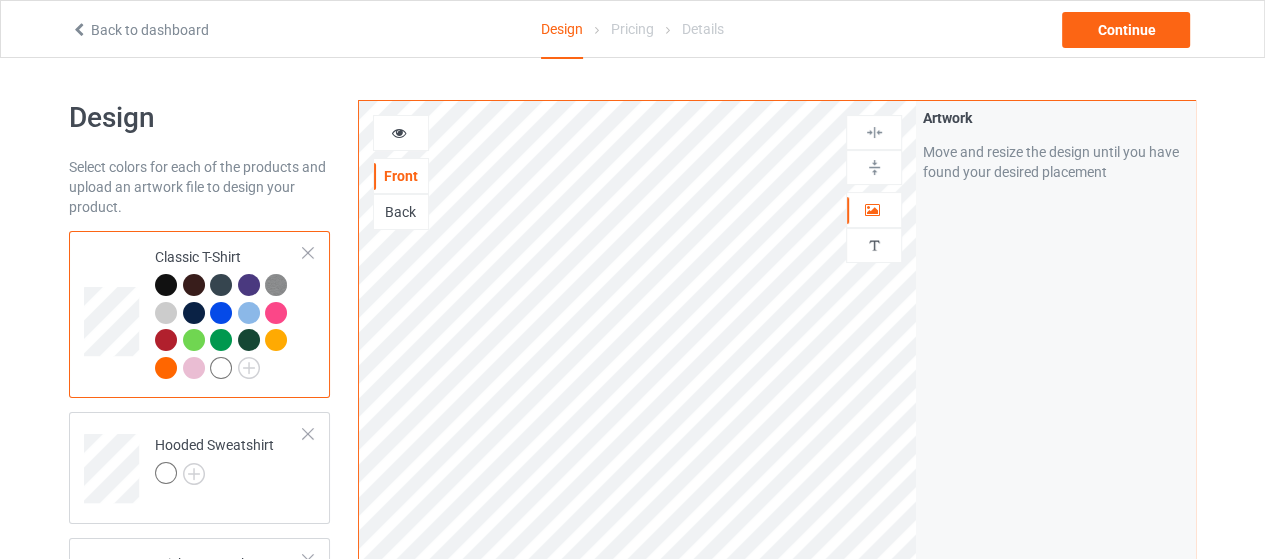 scroll, scrollTop: 200, scrollLeft: 0, axis: vertical 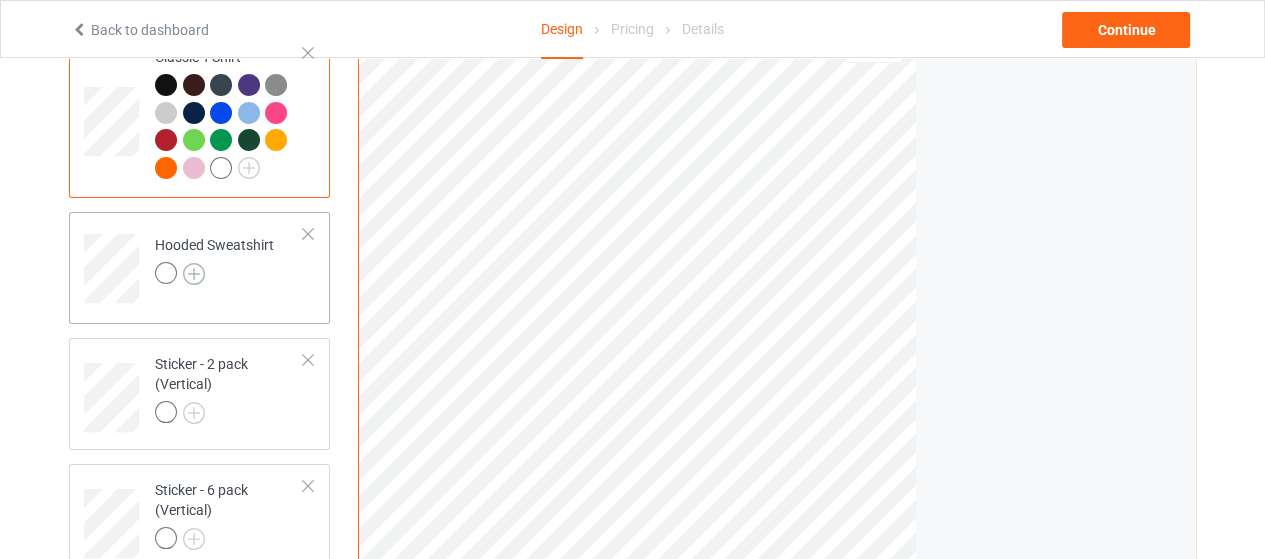 click at bounding box center [194, 274] 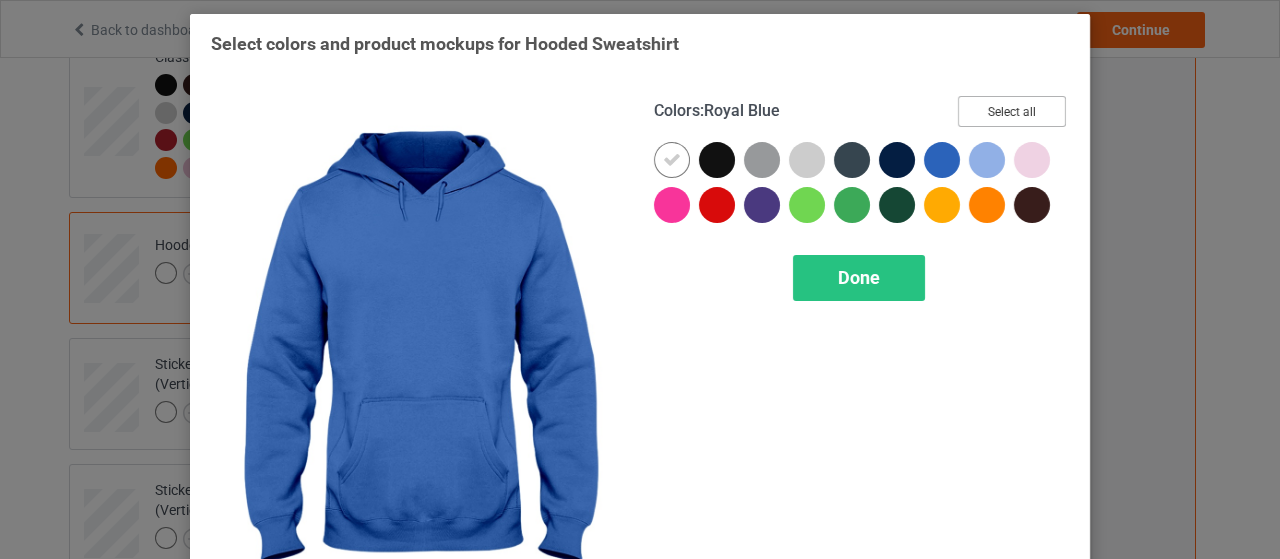 click on "Select all" at bounding box center (1012, 111) 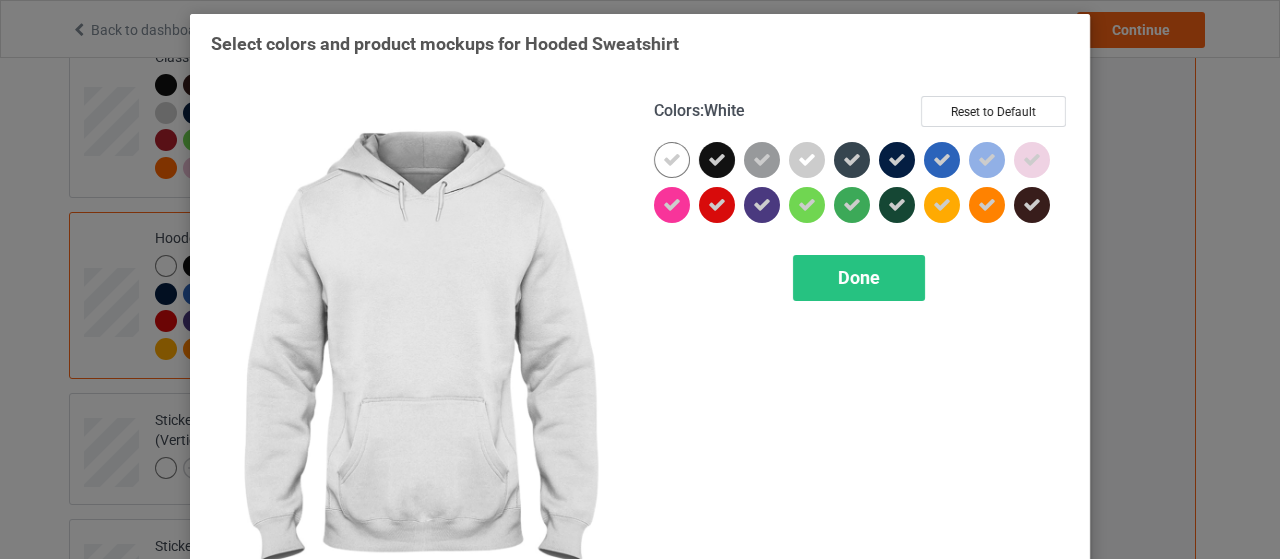 click at bounding box center (672, 160) 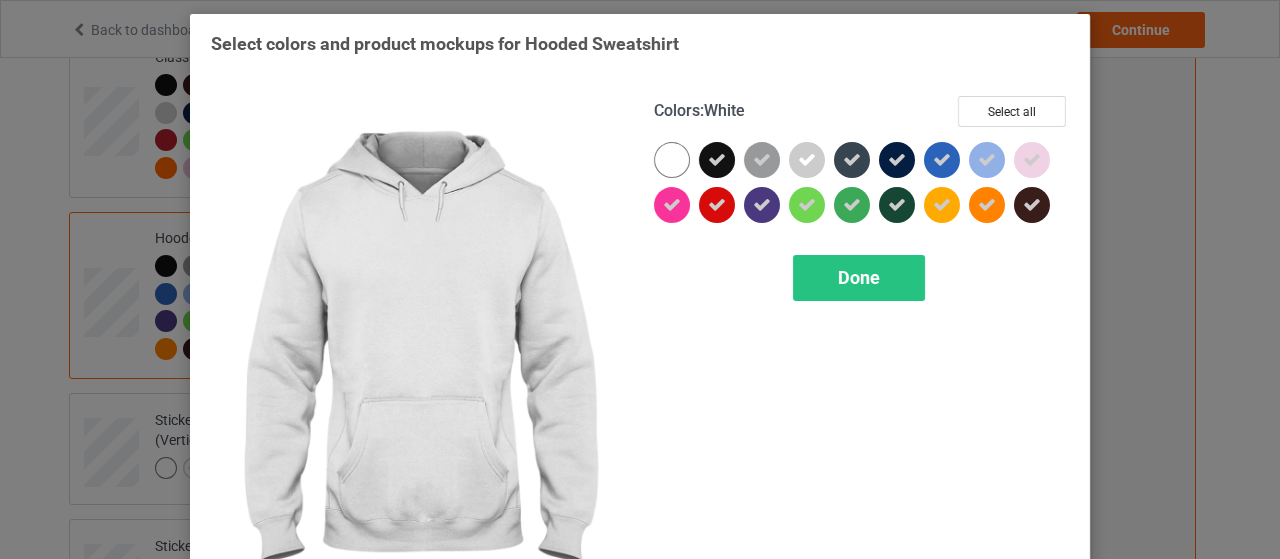 click at bounding box center (672, 160) 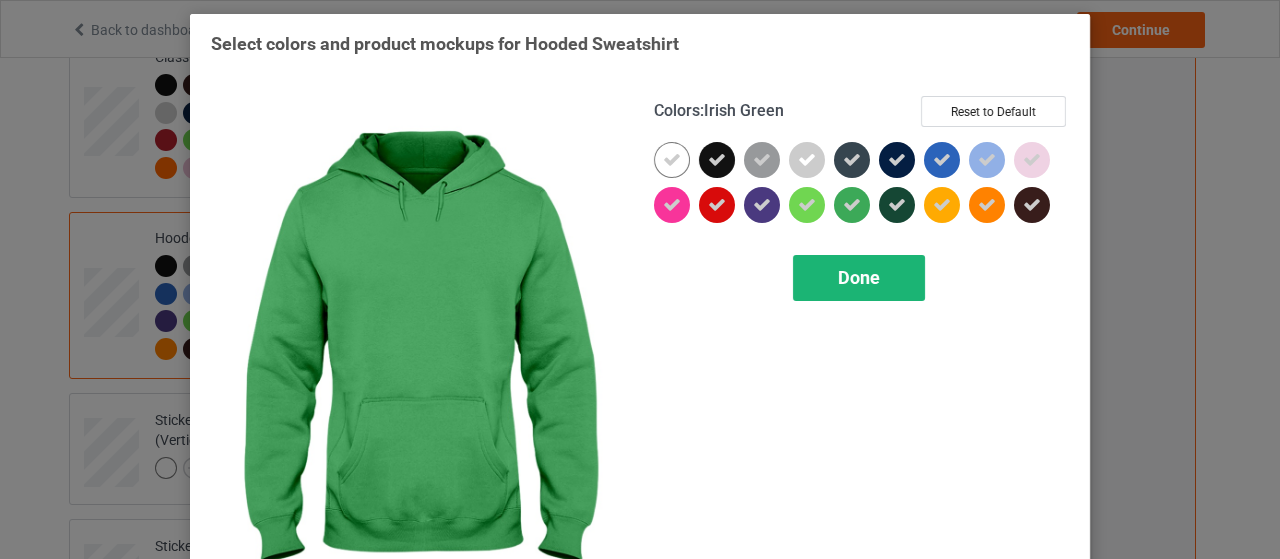 click on "Done" at bounding box center (859, 278) 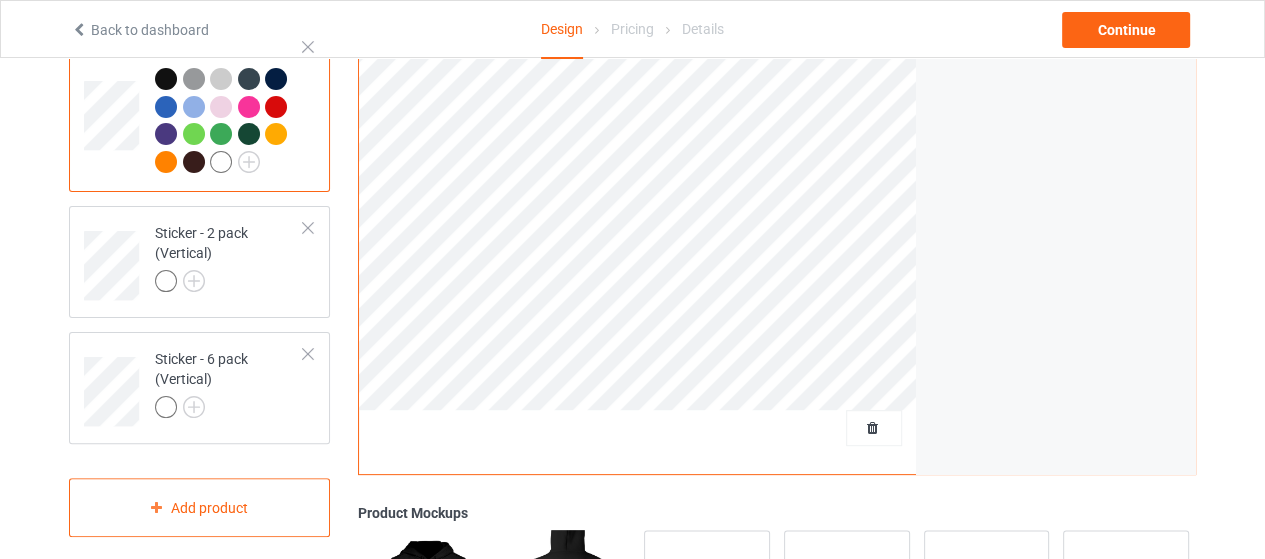 scroll, scrollTop: 400, scrollLeft: 0, axis: vertical 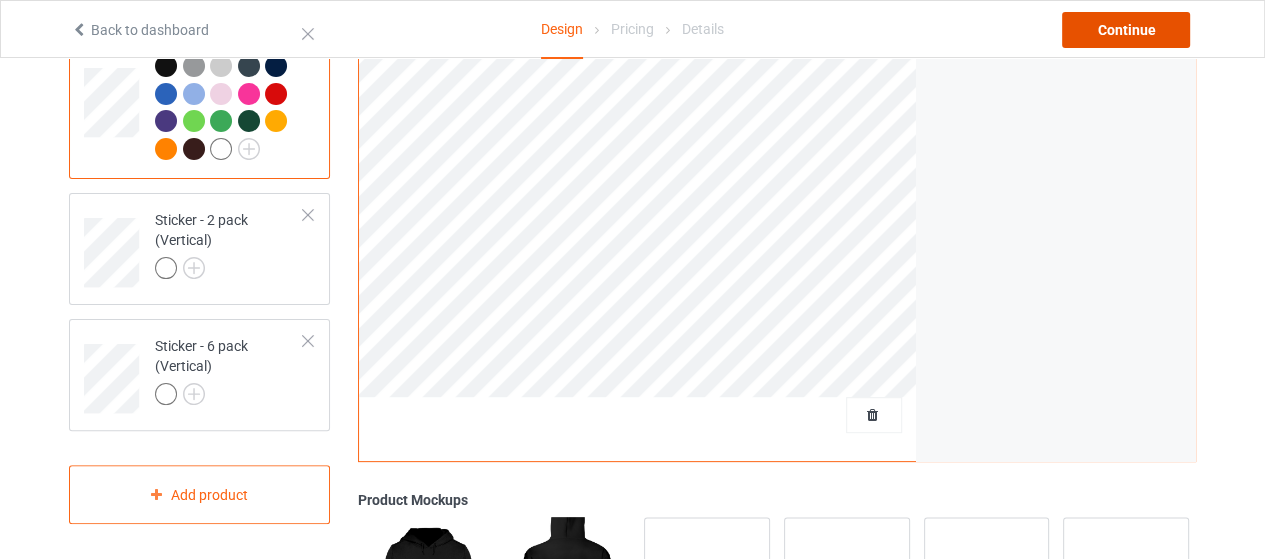 click on "Continue" at bounding box center [1126, 30] 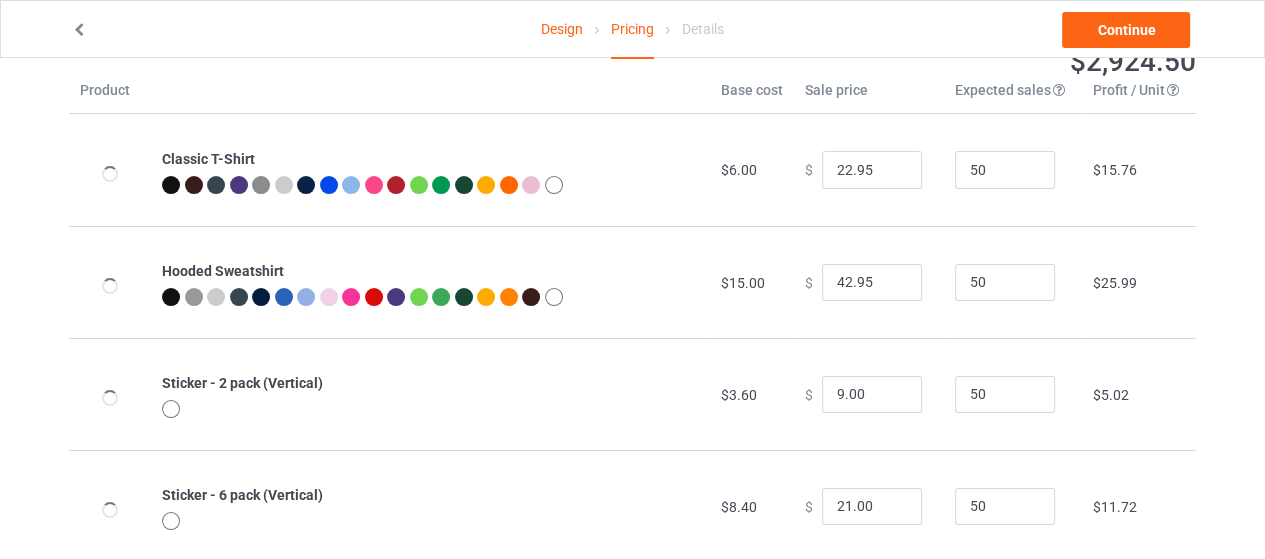 scroll, scrollTop: 127, scrollLeft: 0, axis: vertical 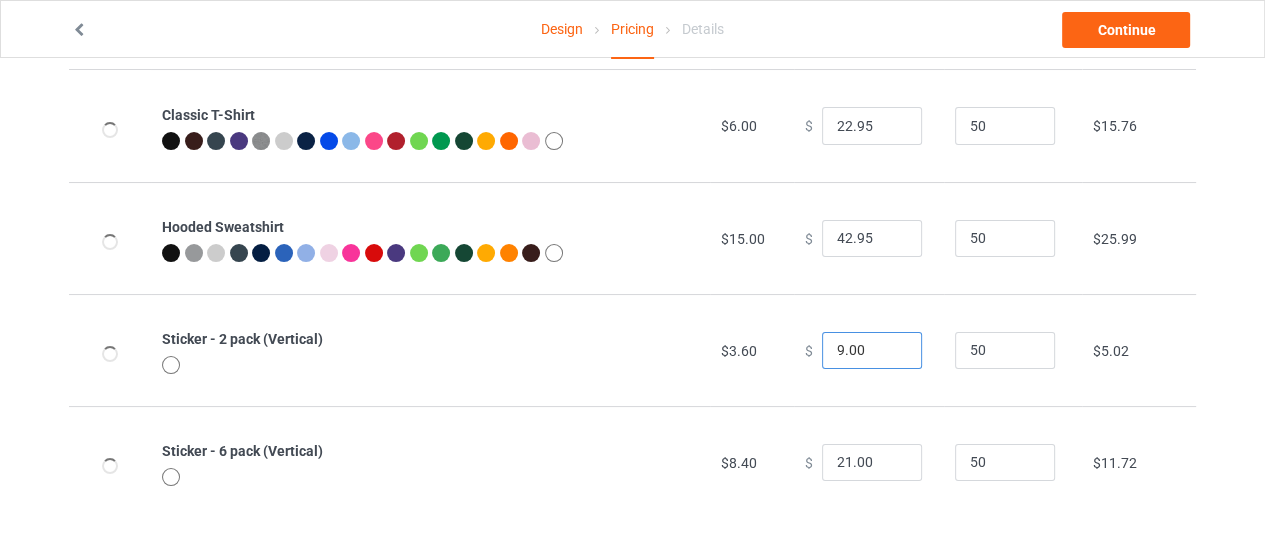 drag, startPoint x: 835, startPoint y: 346, endPoint x: 808, endPoint y: 349, distance: 27.166155 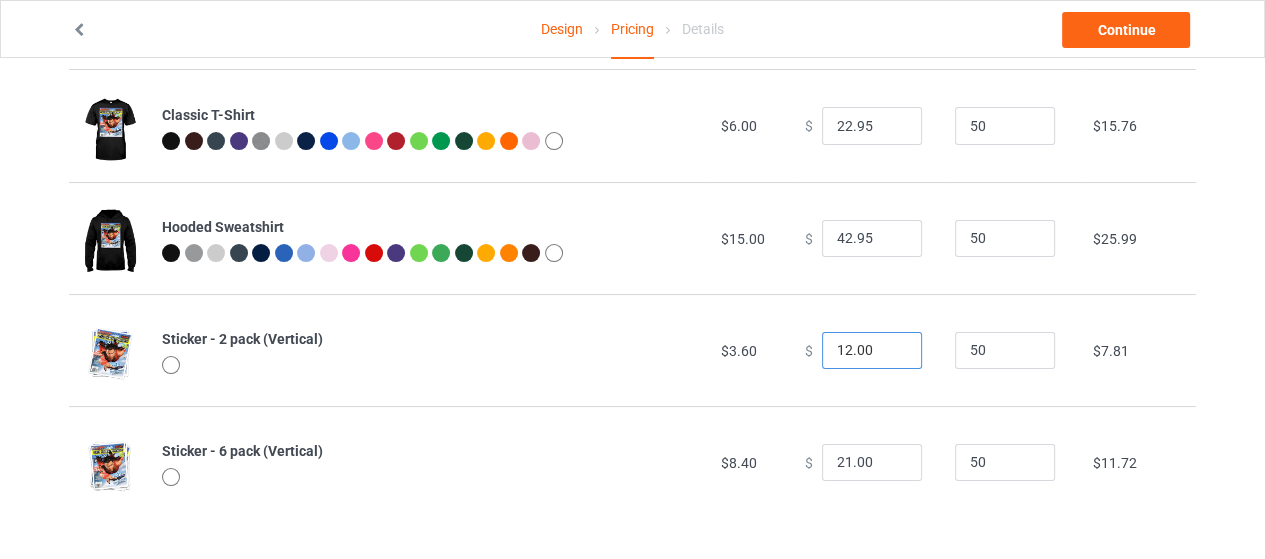 type on "12.00" 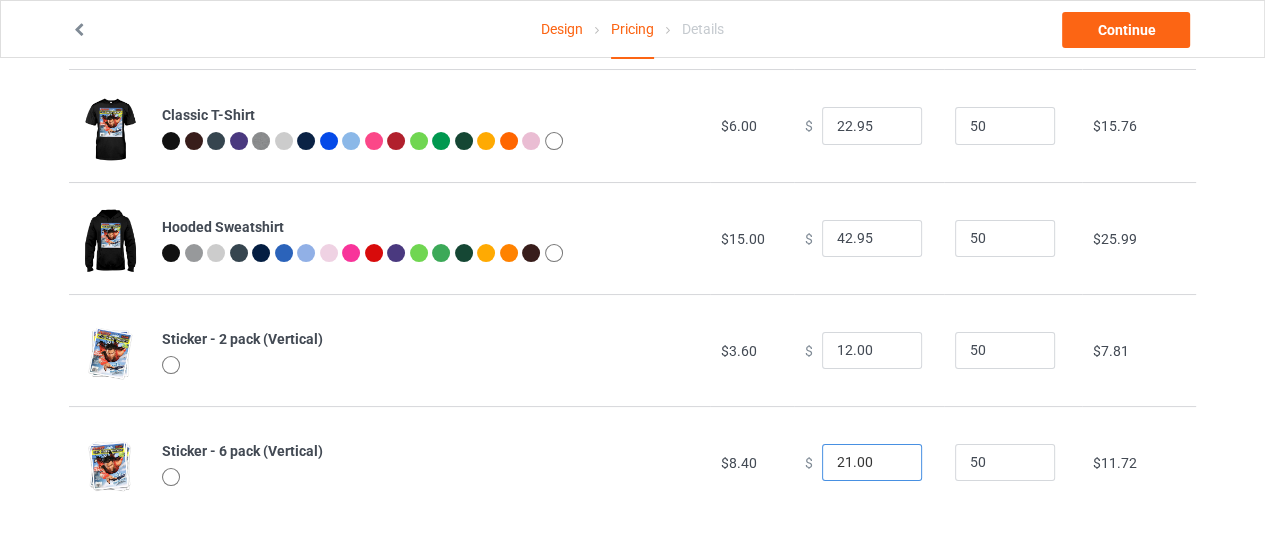 drag, startPoint x: 839, startPoint y: 456, endPoint x: 792, endPoint y: 462, distance: 47.38143 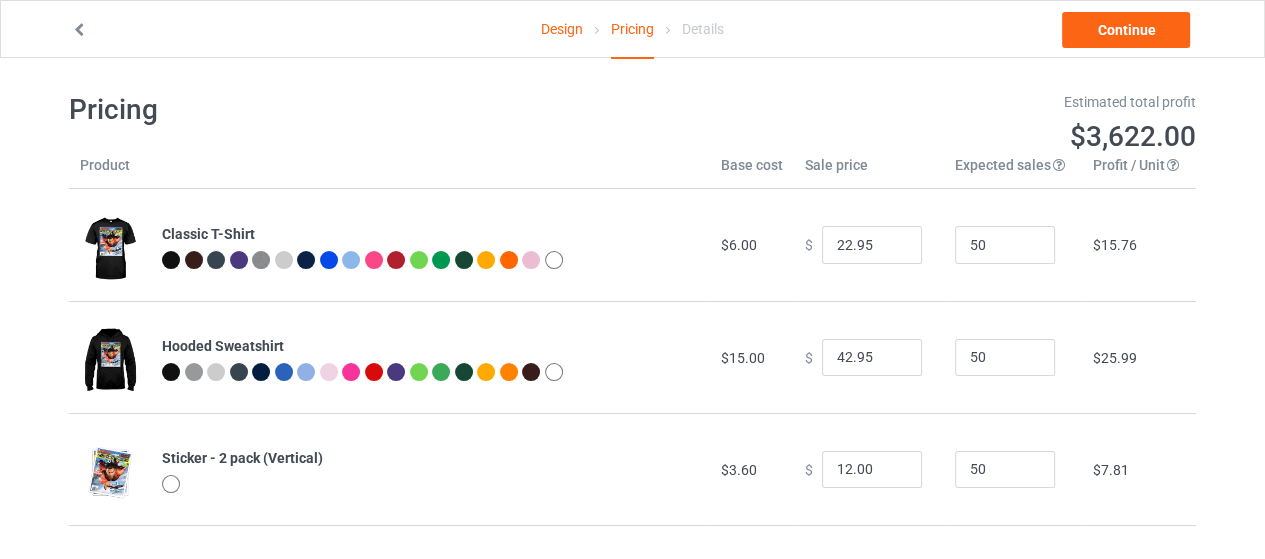 scroll, scrollTop: 0, scrollLeft: 0, axis: both 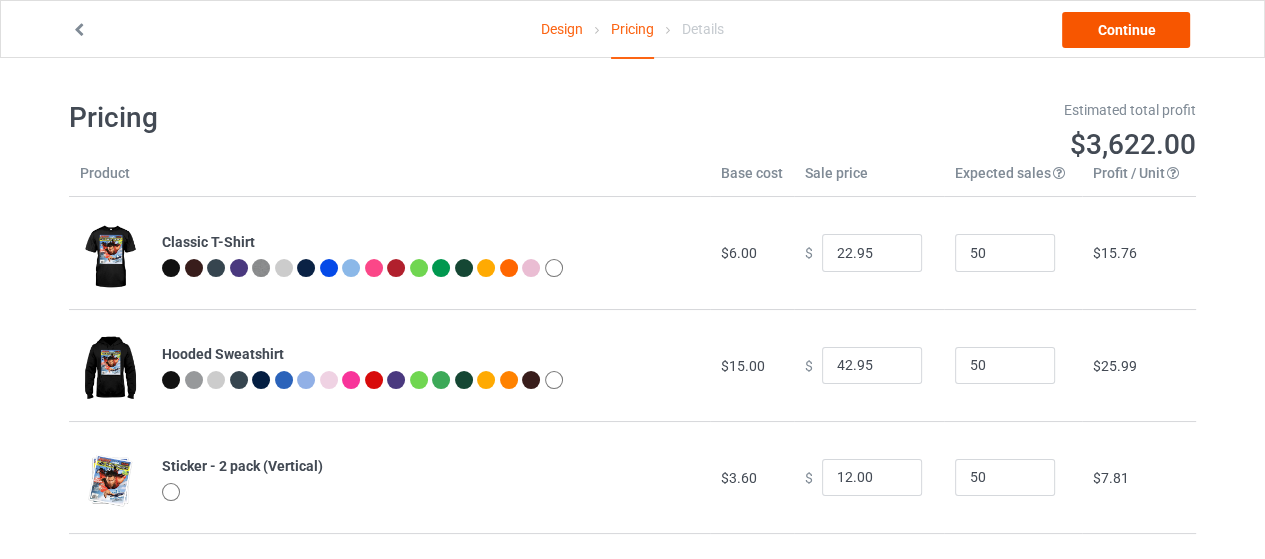 type on "33.00" 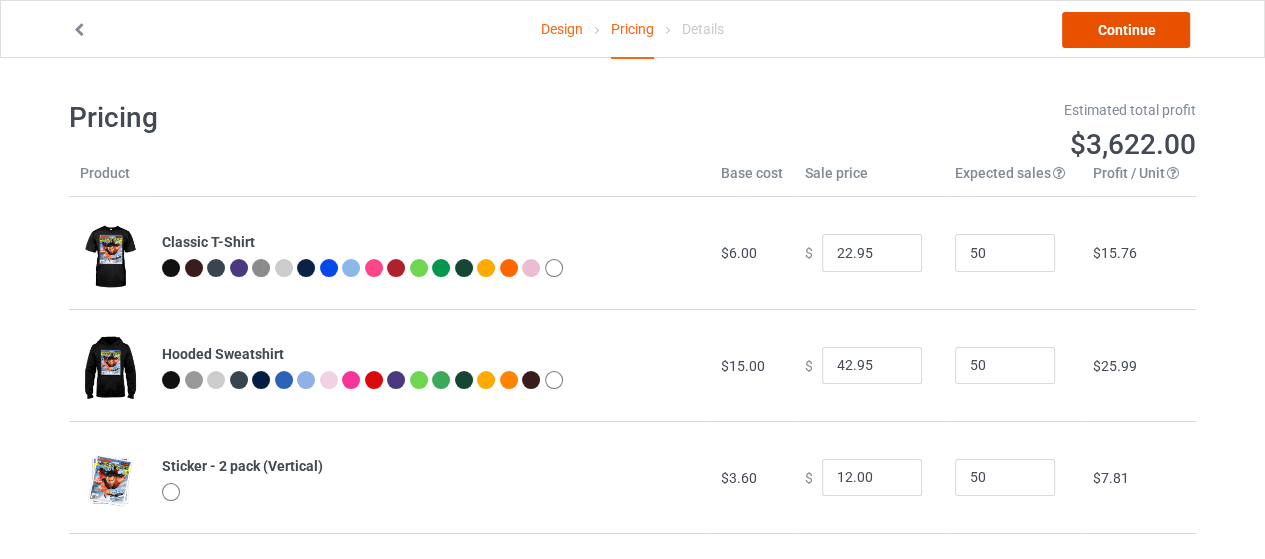 click on "Continue" at bounding box center [1126, 30] 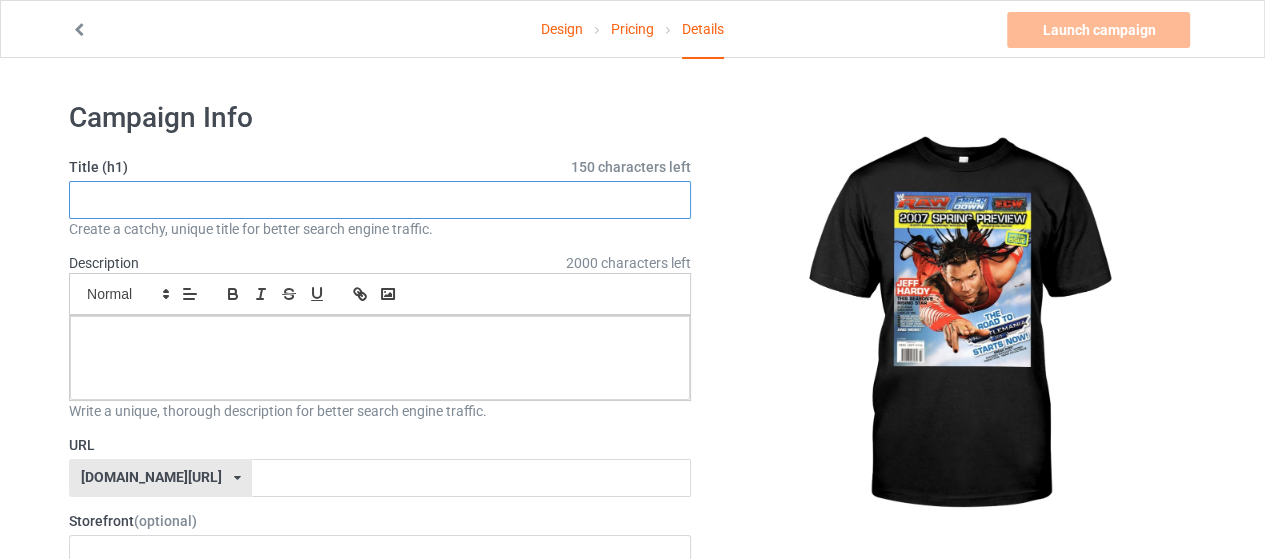 click at bounding box center (380, 200) 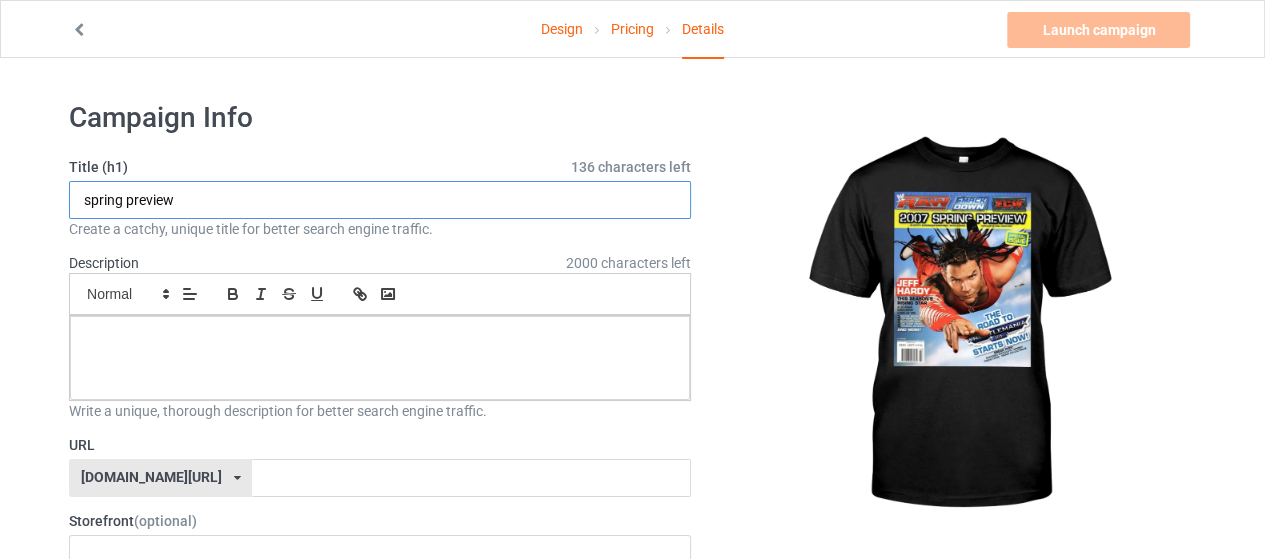 drag, startPoint x: 87, startPoint y: 195, endPoint x: 66, endPoint y: 195, distance: 21 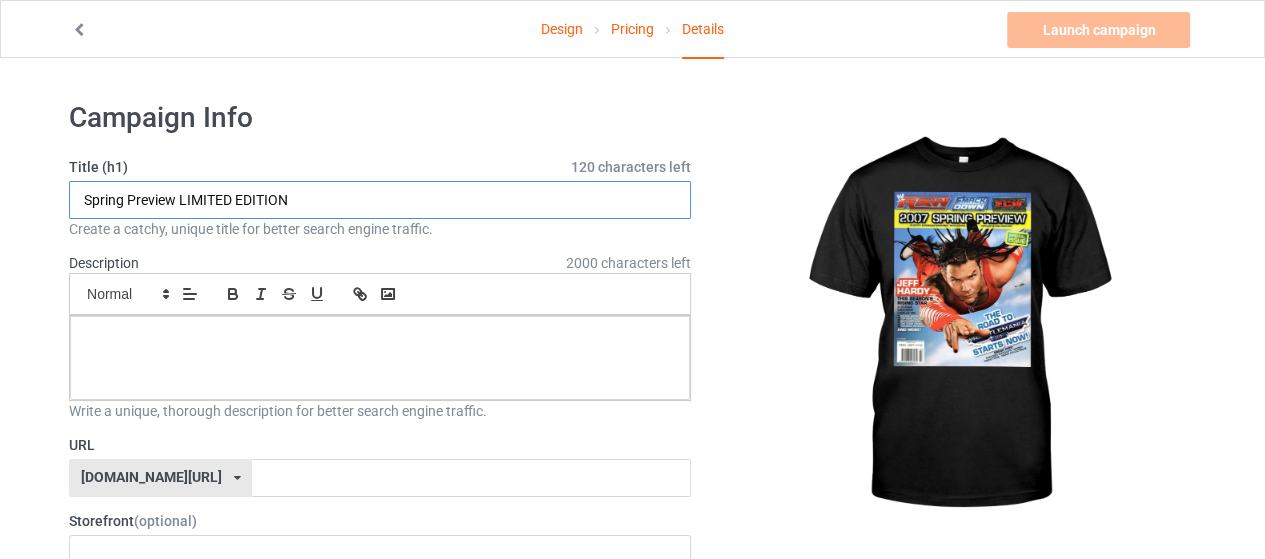 click on "Spring Preview LIMITED EDITION" at bounding box center [380, 200] 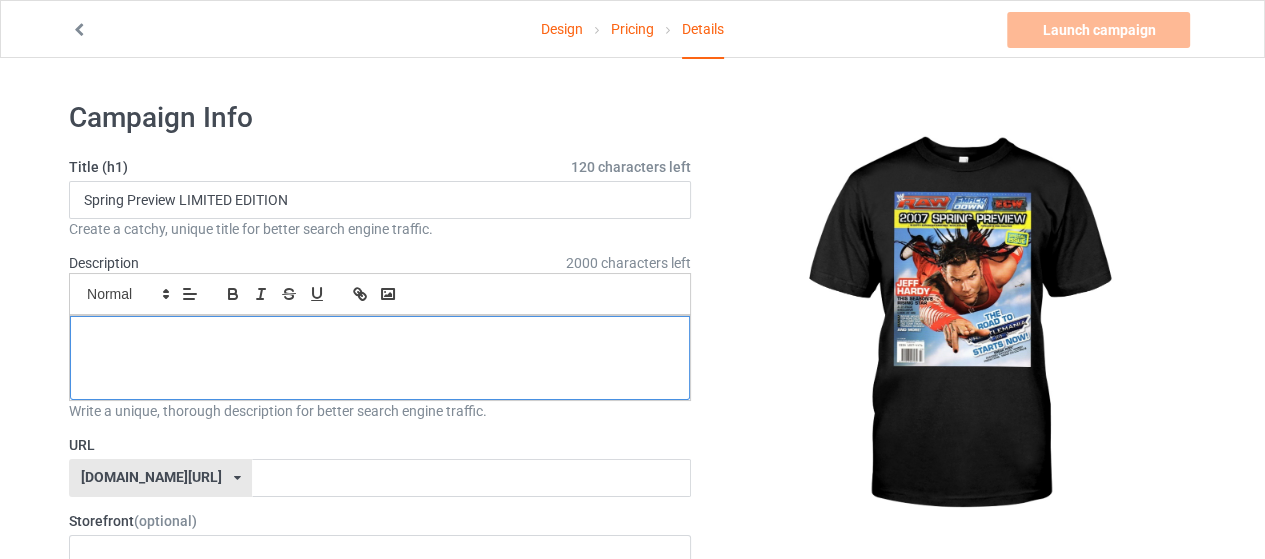 click at bounding box center [380, 358] 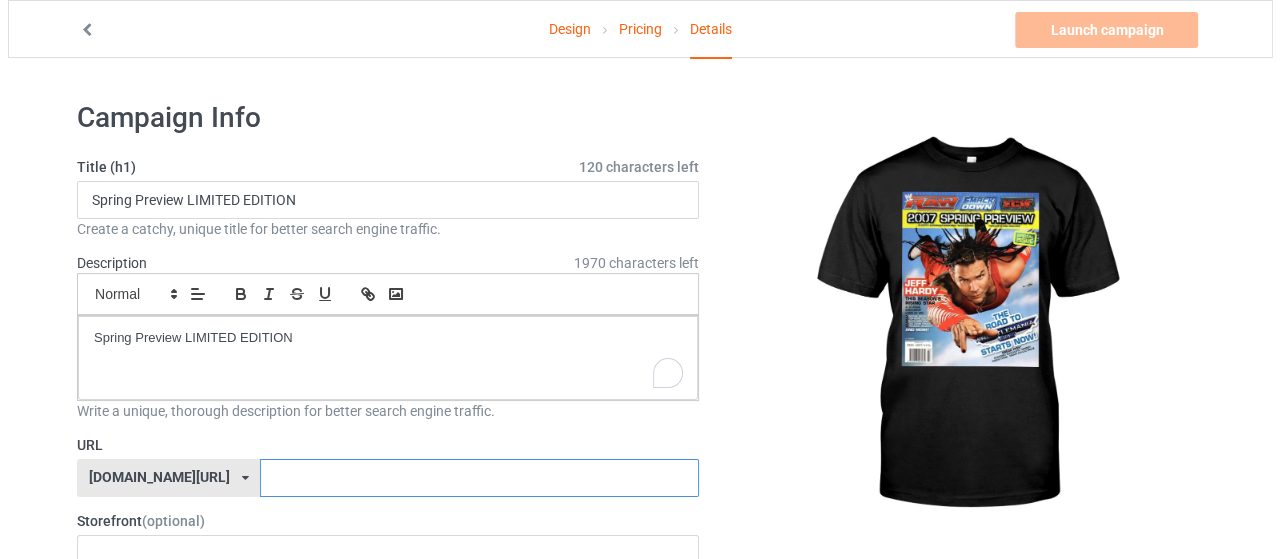 scroll, scrollTop: 0, scrollLeft: 0, axis: both 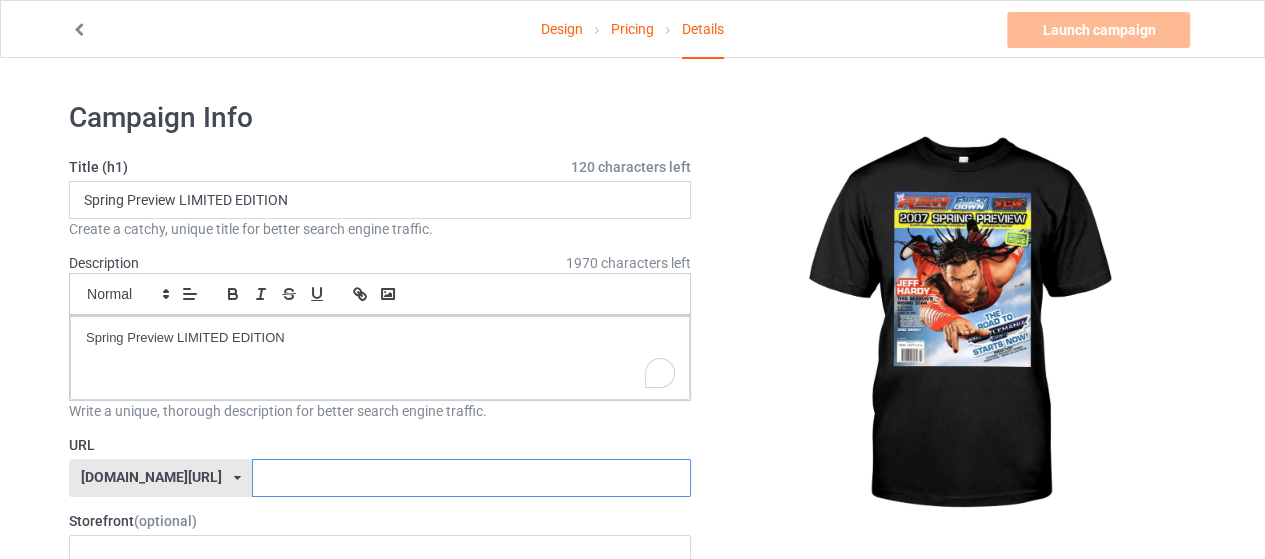 click at bounding box center [471, 478] 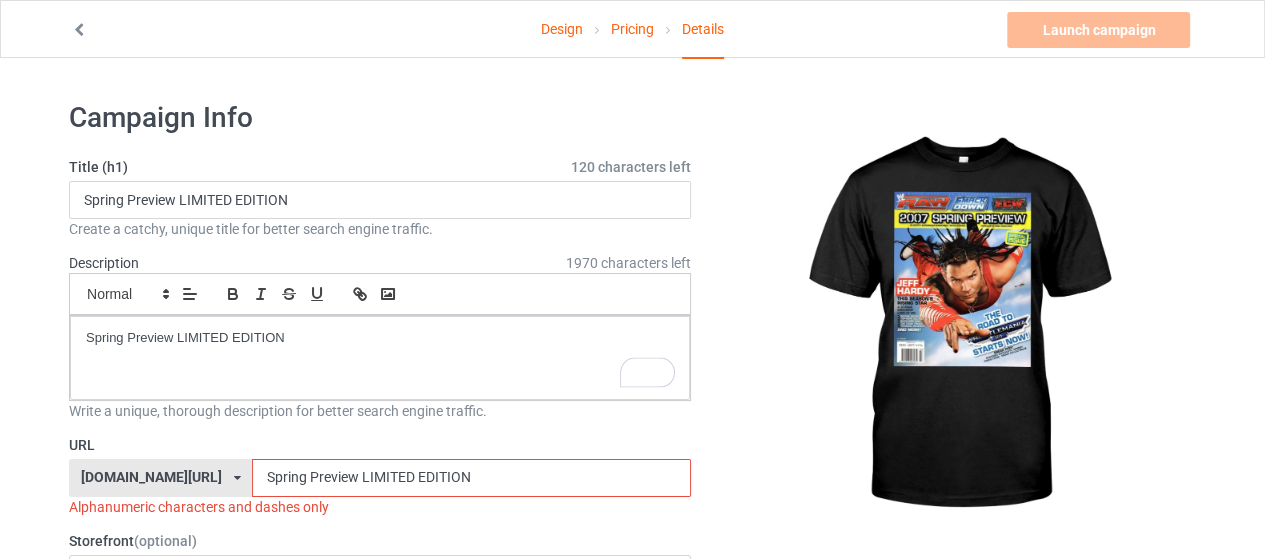 click on "Spring Preview LIMITED EDITION" at bounding box center (471, 478) 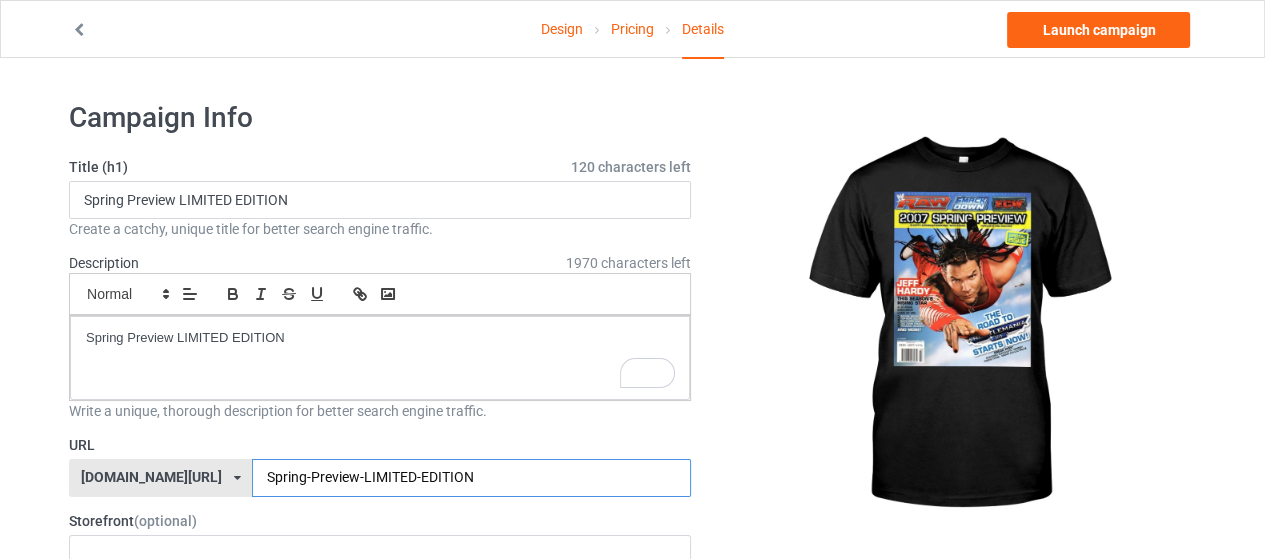 type on "Spring-Preview-LIMITED-EDITION" 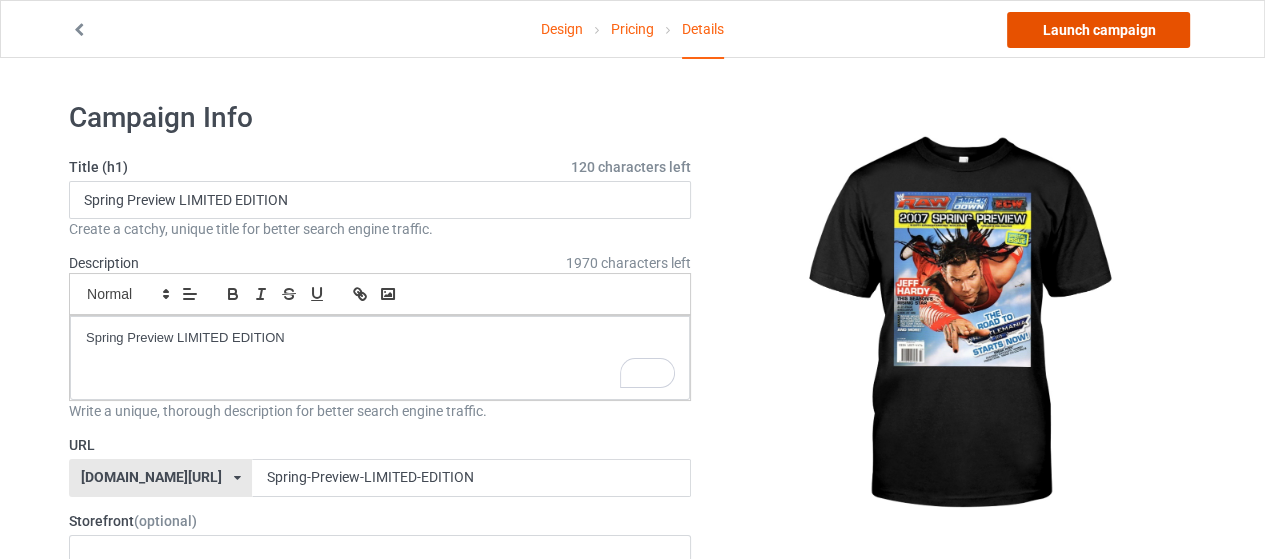 click on "Launch campaign" at bounding box center [1098, 30] 